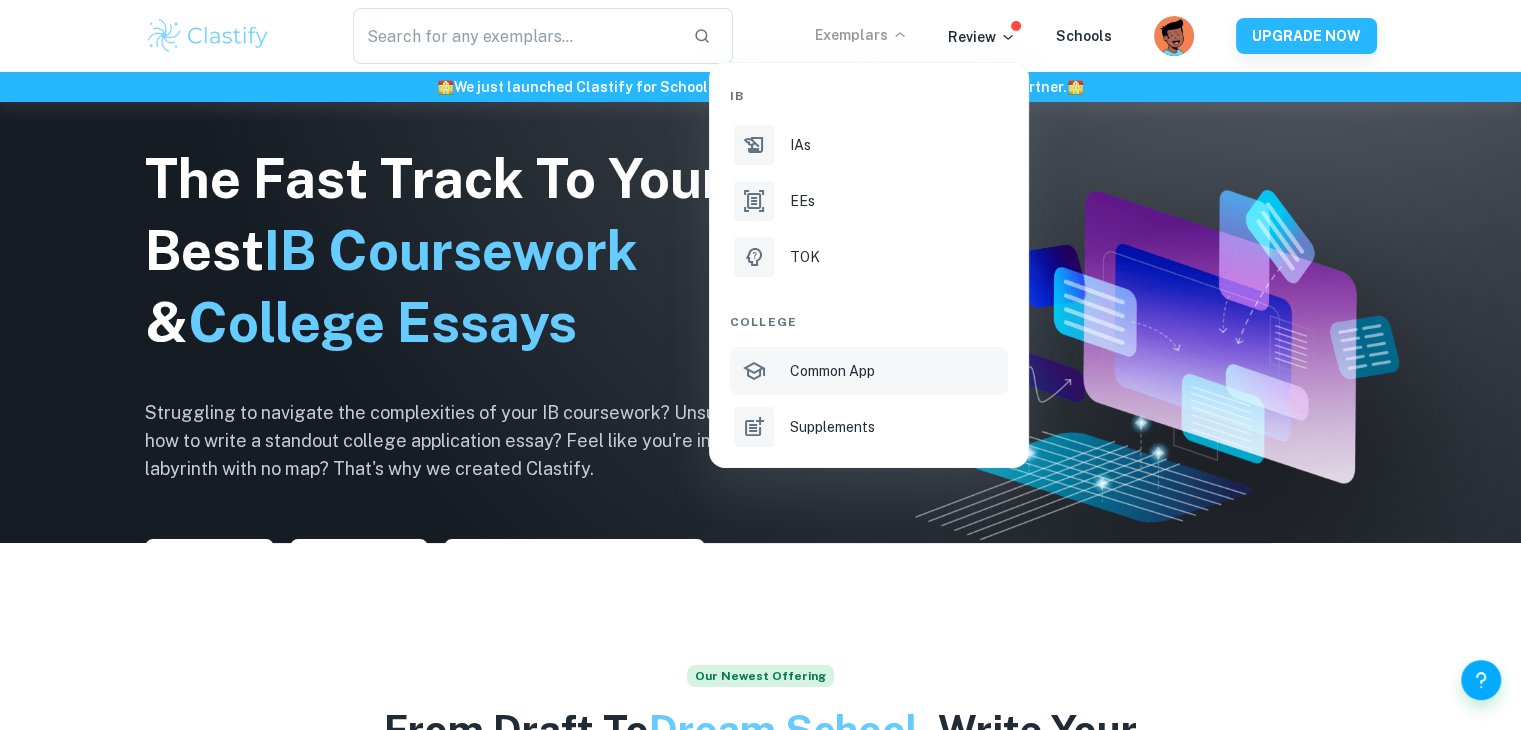 scroll, scrollTop: 188, scrollLeft: 0, axis: vertical 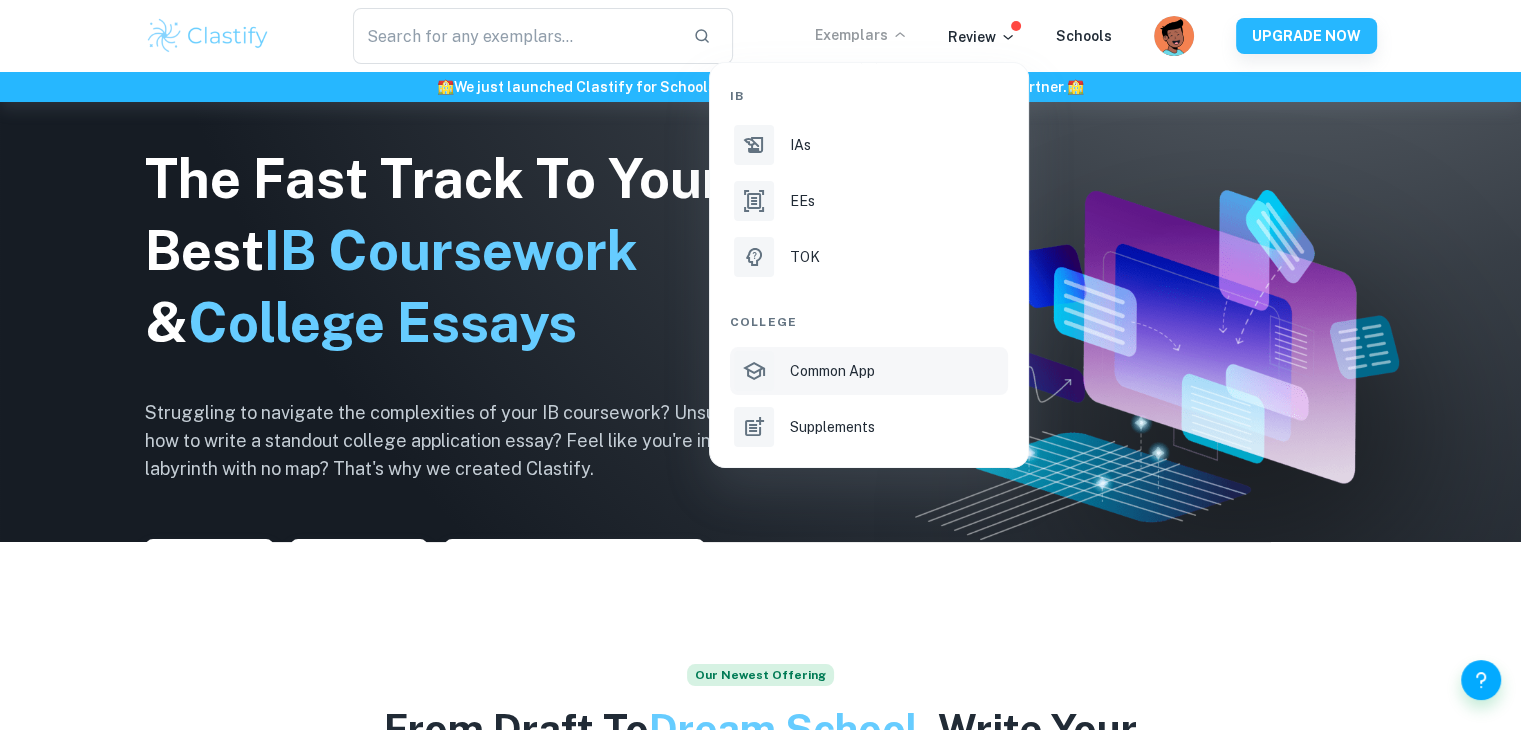 click on "Common App" at bounding box center [869, 371] 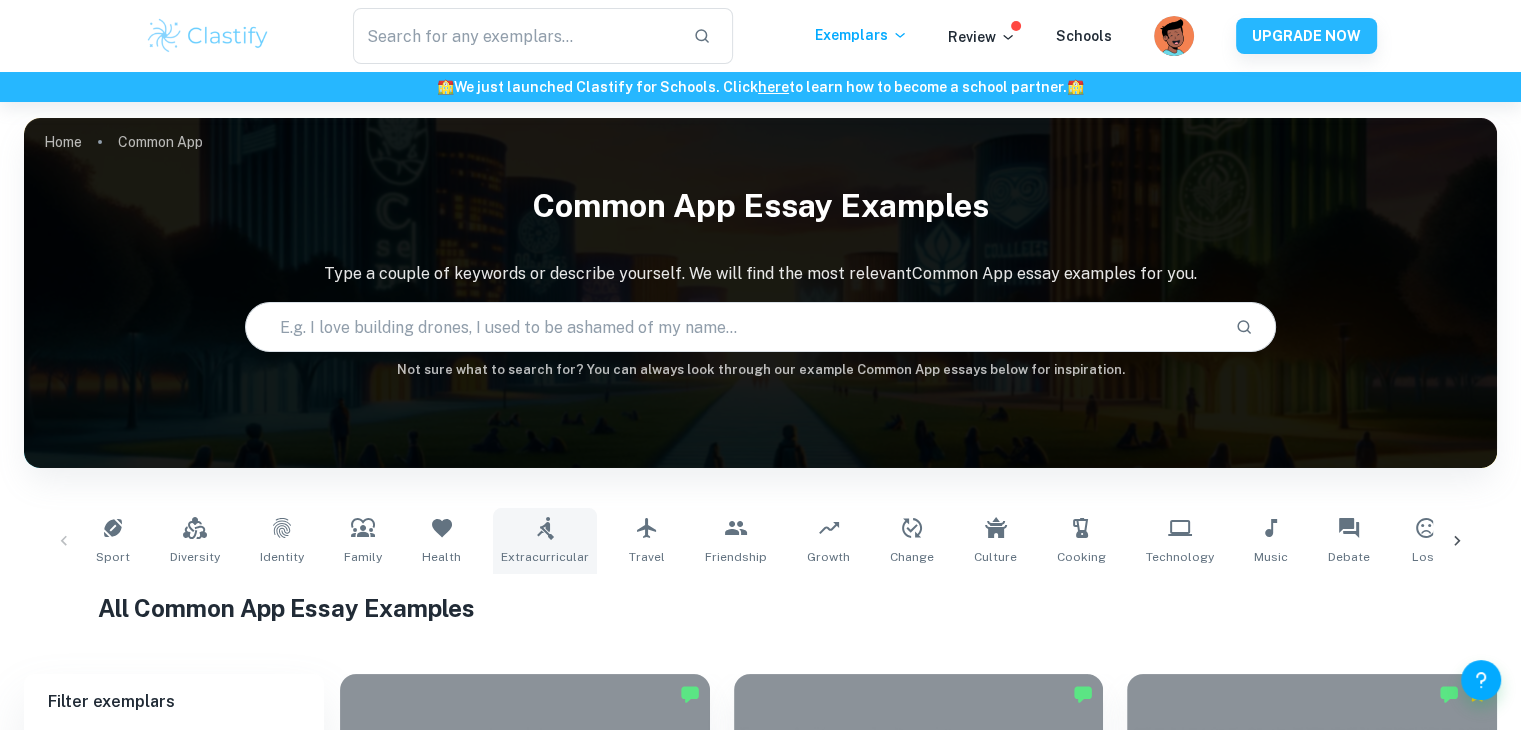 scroll, scrollTop: 54, scrollLeft: 0, axis: vertical 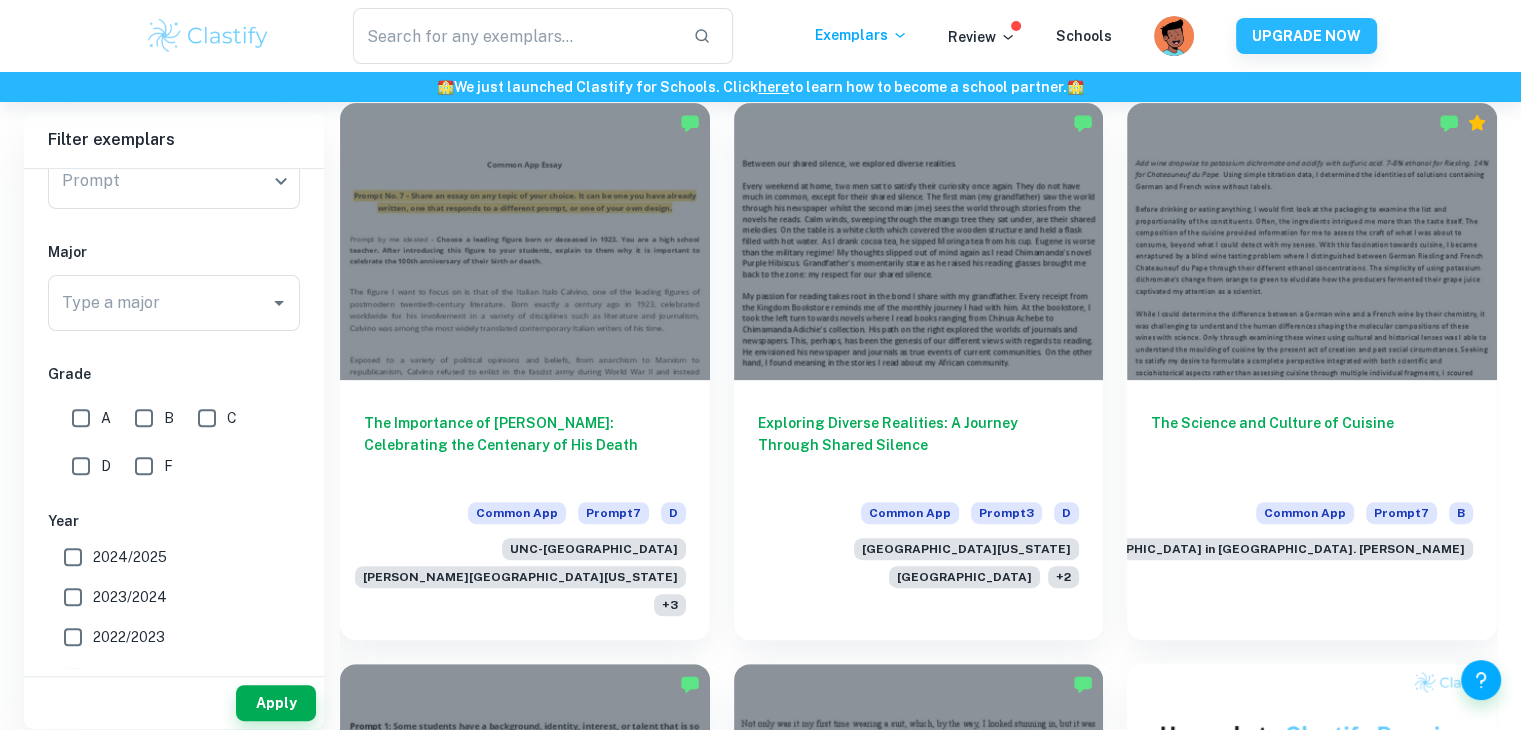 click on "A" at bounding box center (81, 418) 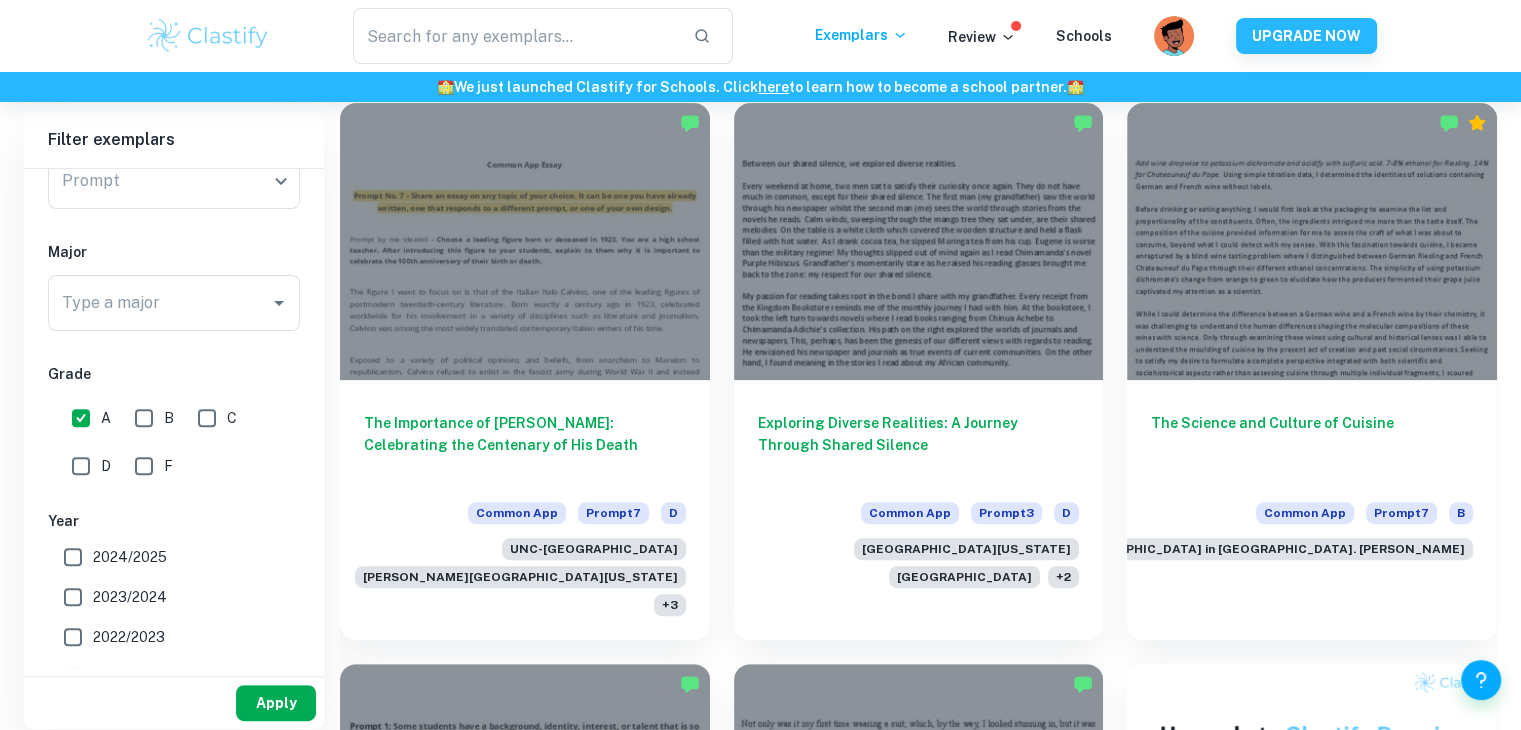 click on "Apply" at bounding box center (276, 703) 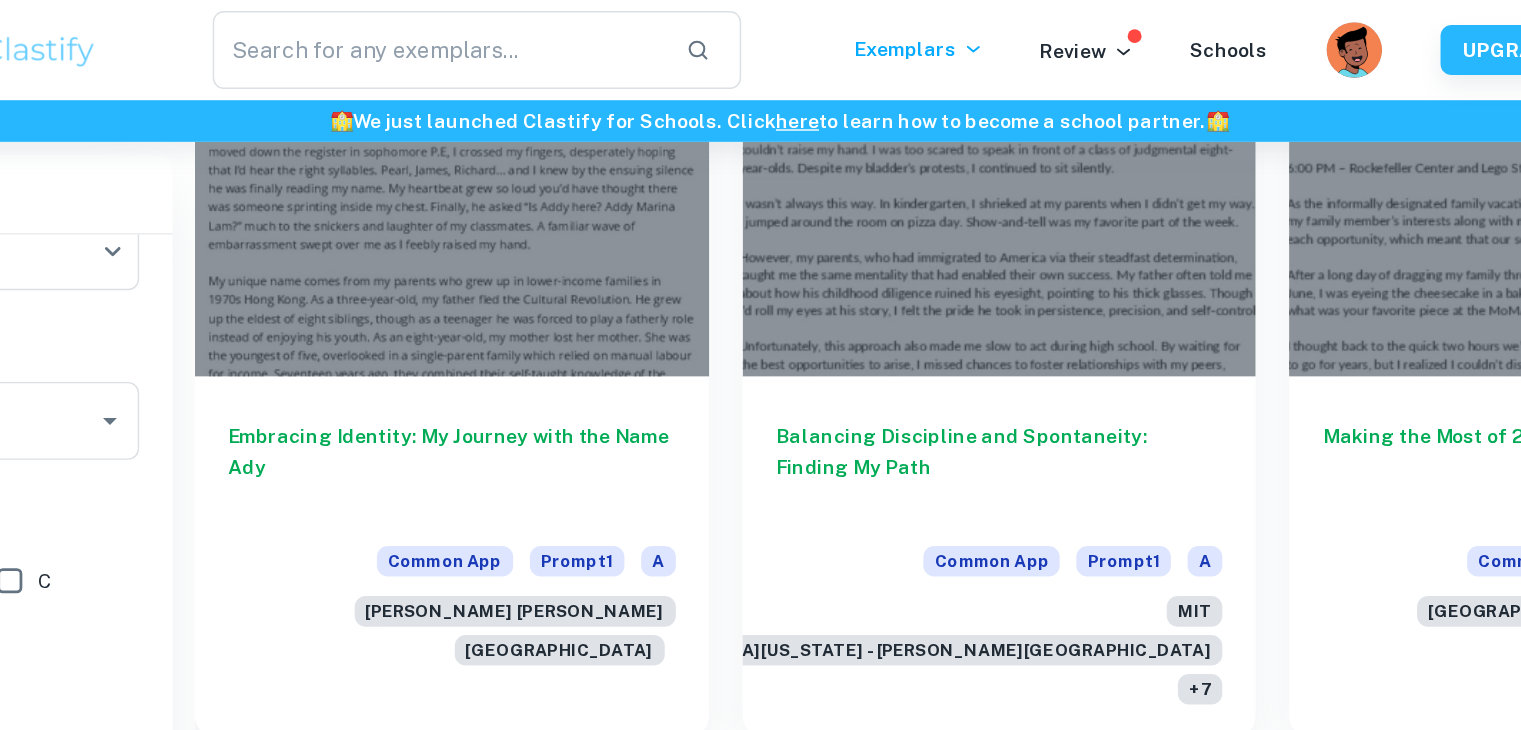 scroll, scrollTop: 672, scrollLeft: 0, axis: vertical 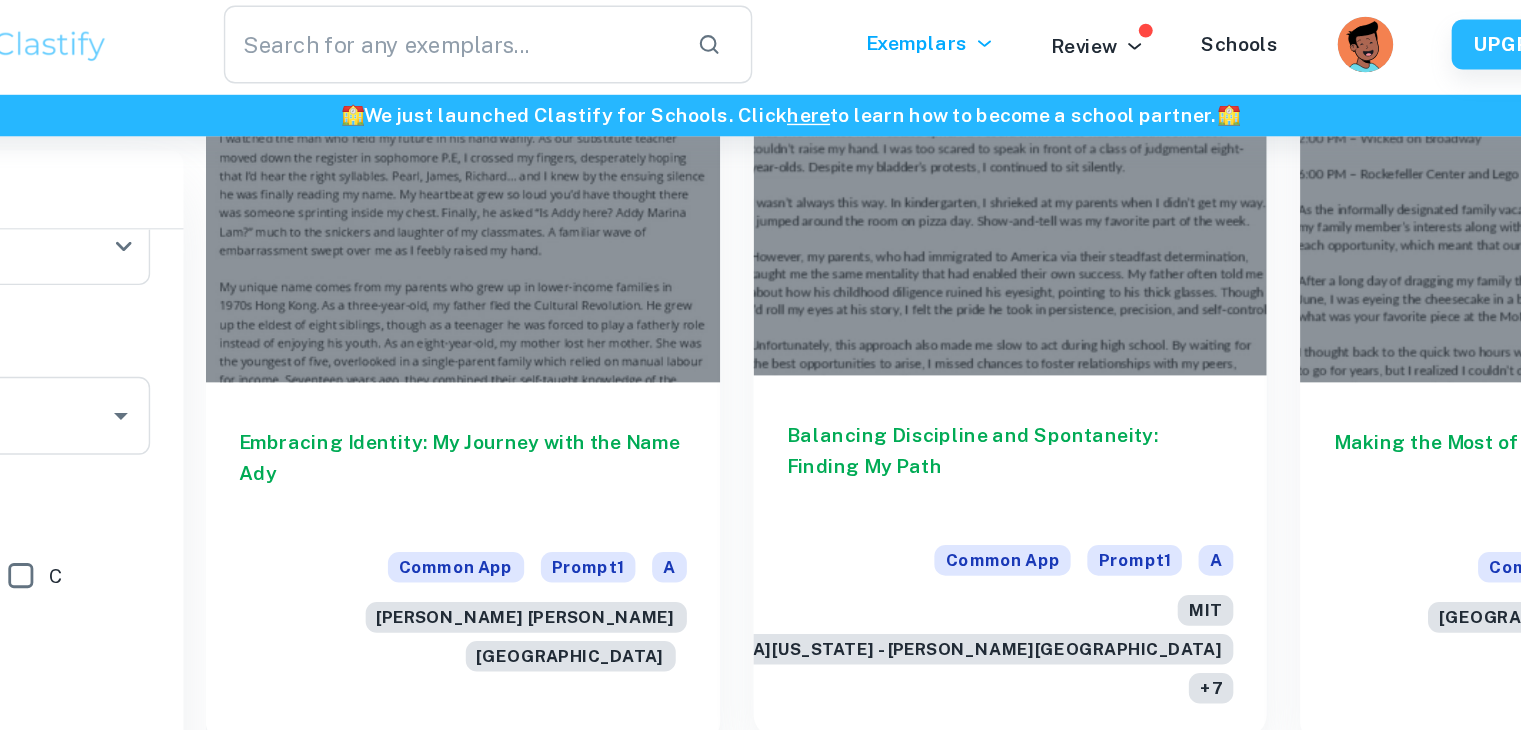 click at bounding box center [919, 135] 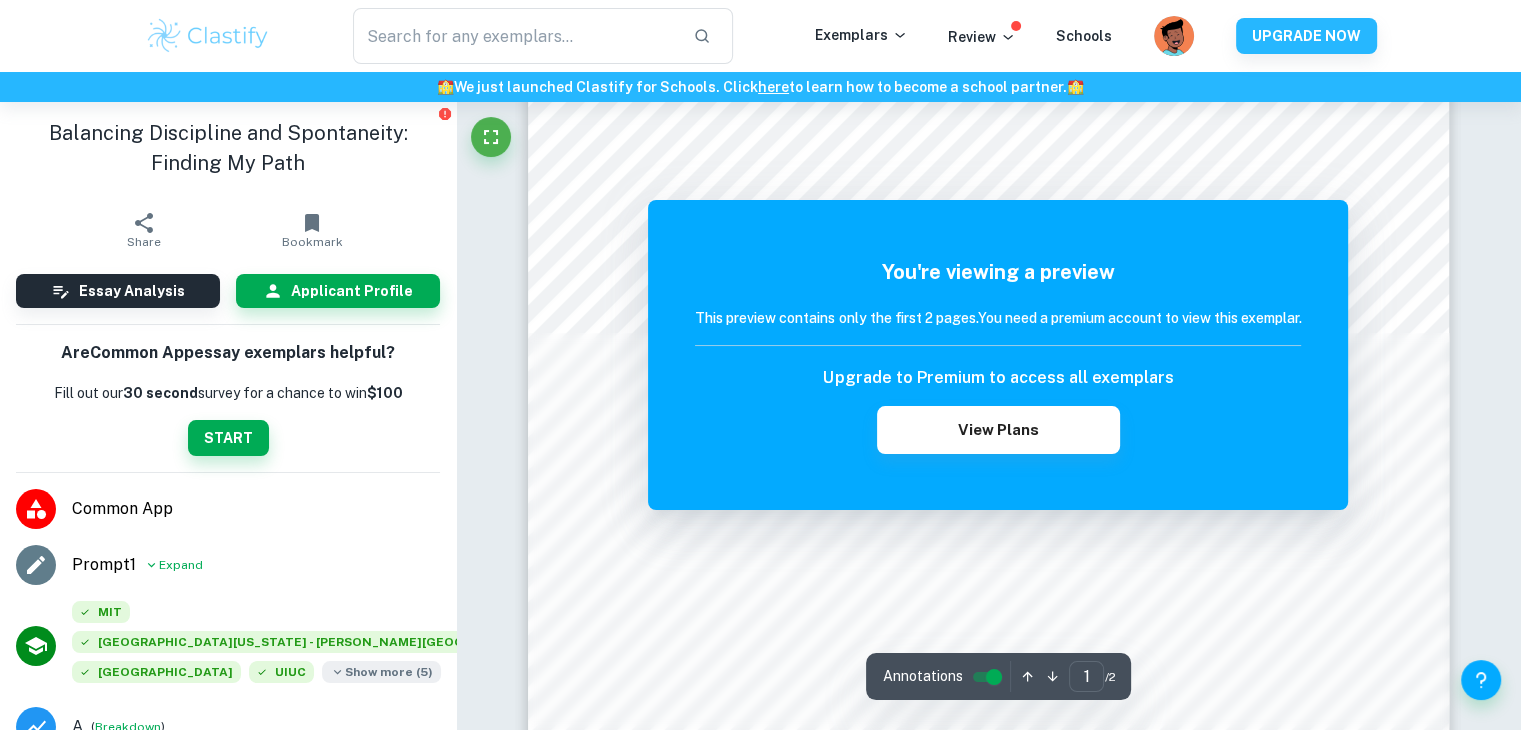 scroll, scrollTop: 182, scrollLeft: 0, axis: vertical 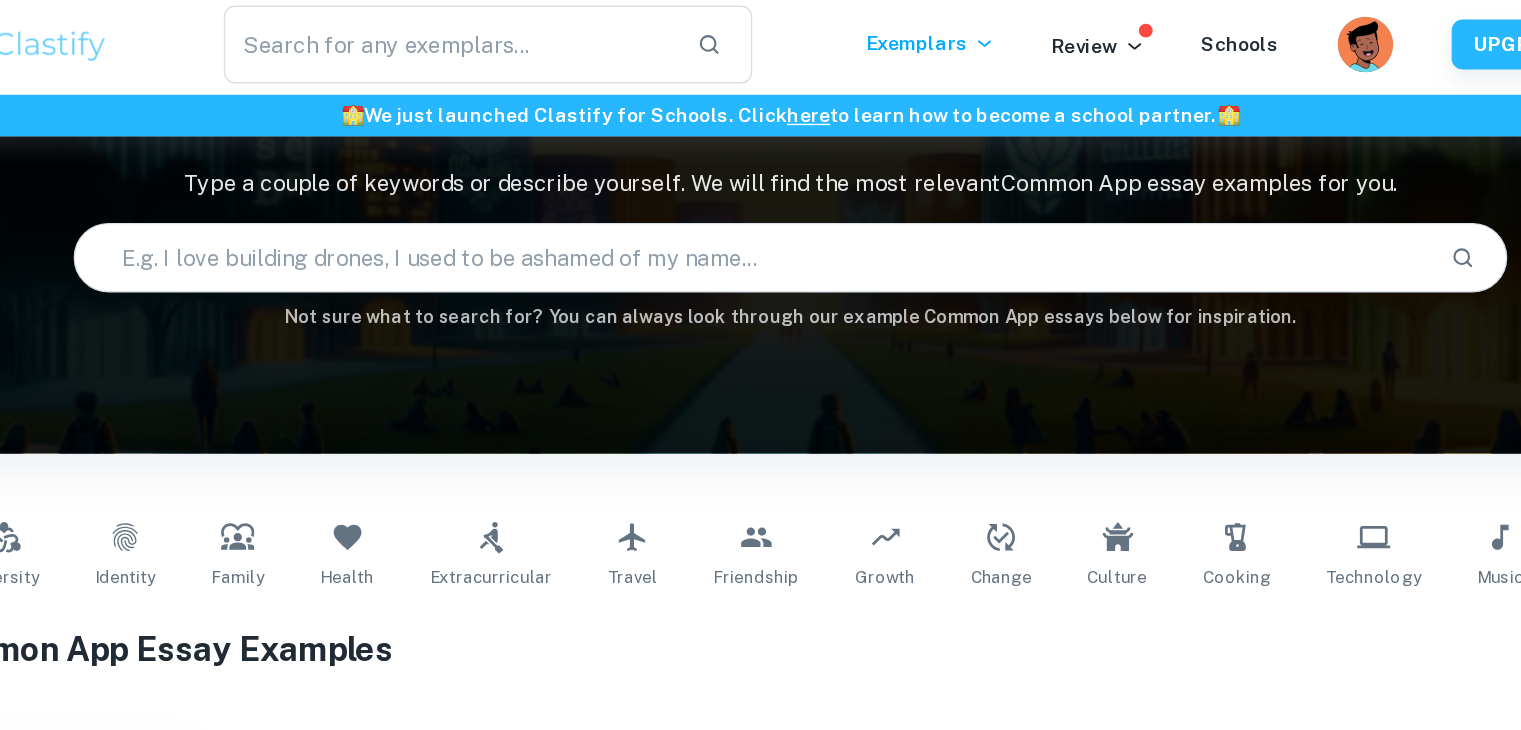 drag, startPoint x: 157, startPoint y: 1, endPoint x: 683, endPoint y: 290, distance: 600.1641 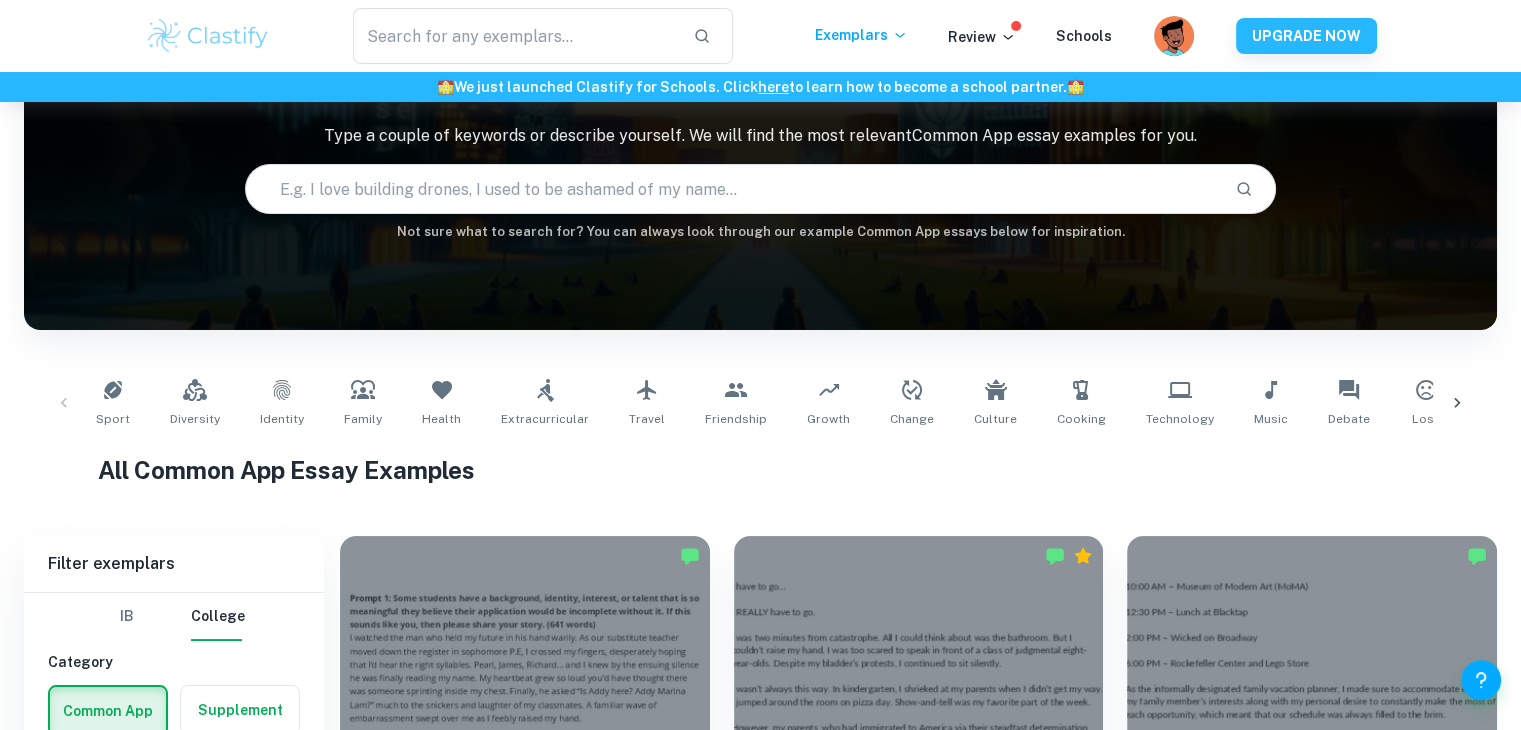 scroll, scrollTop: 918, scrollLeft: 0, axis: vertical 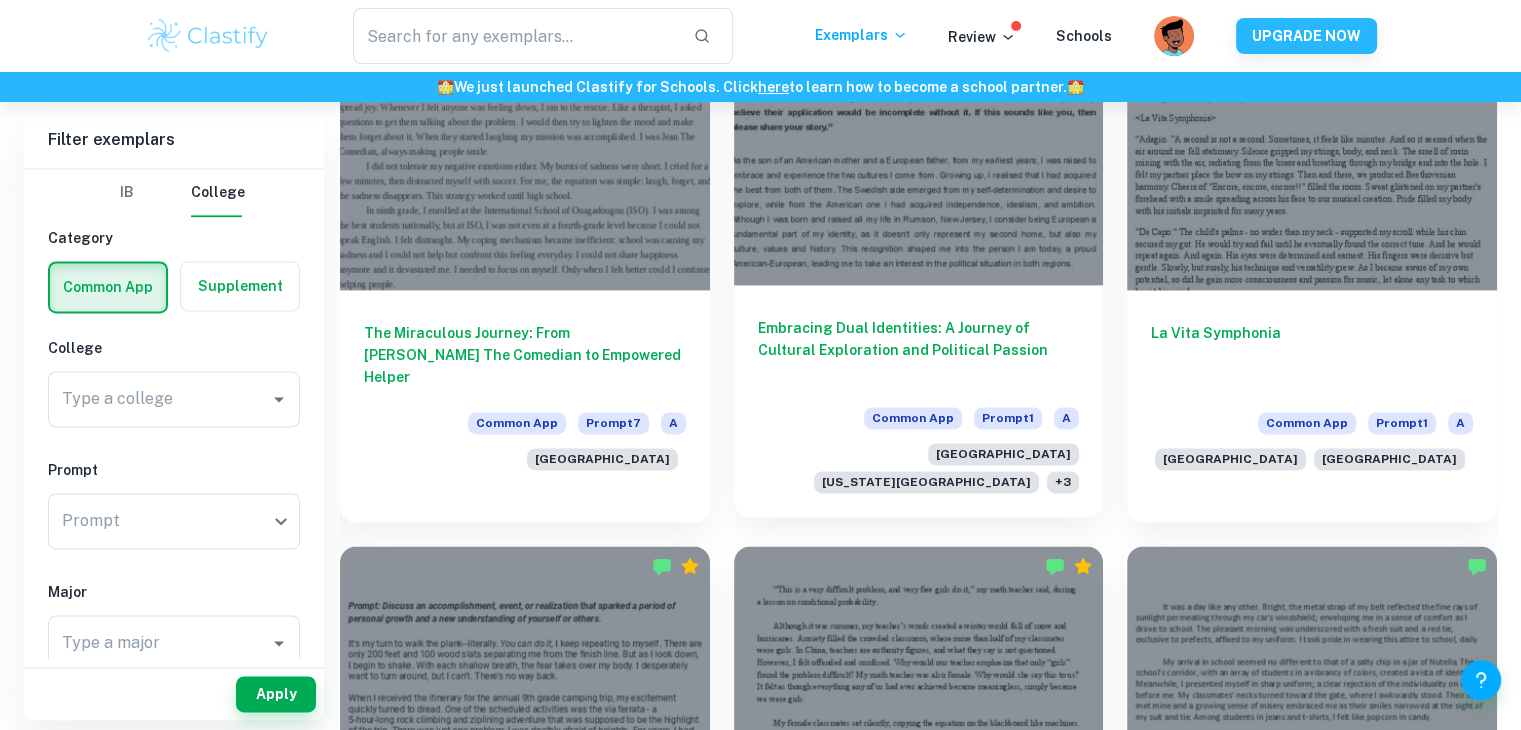 click on "Embracing Dual Identities: A Journey of Cultural Exploration and Political Passion" at bounding box center (919, 350) 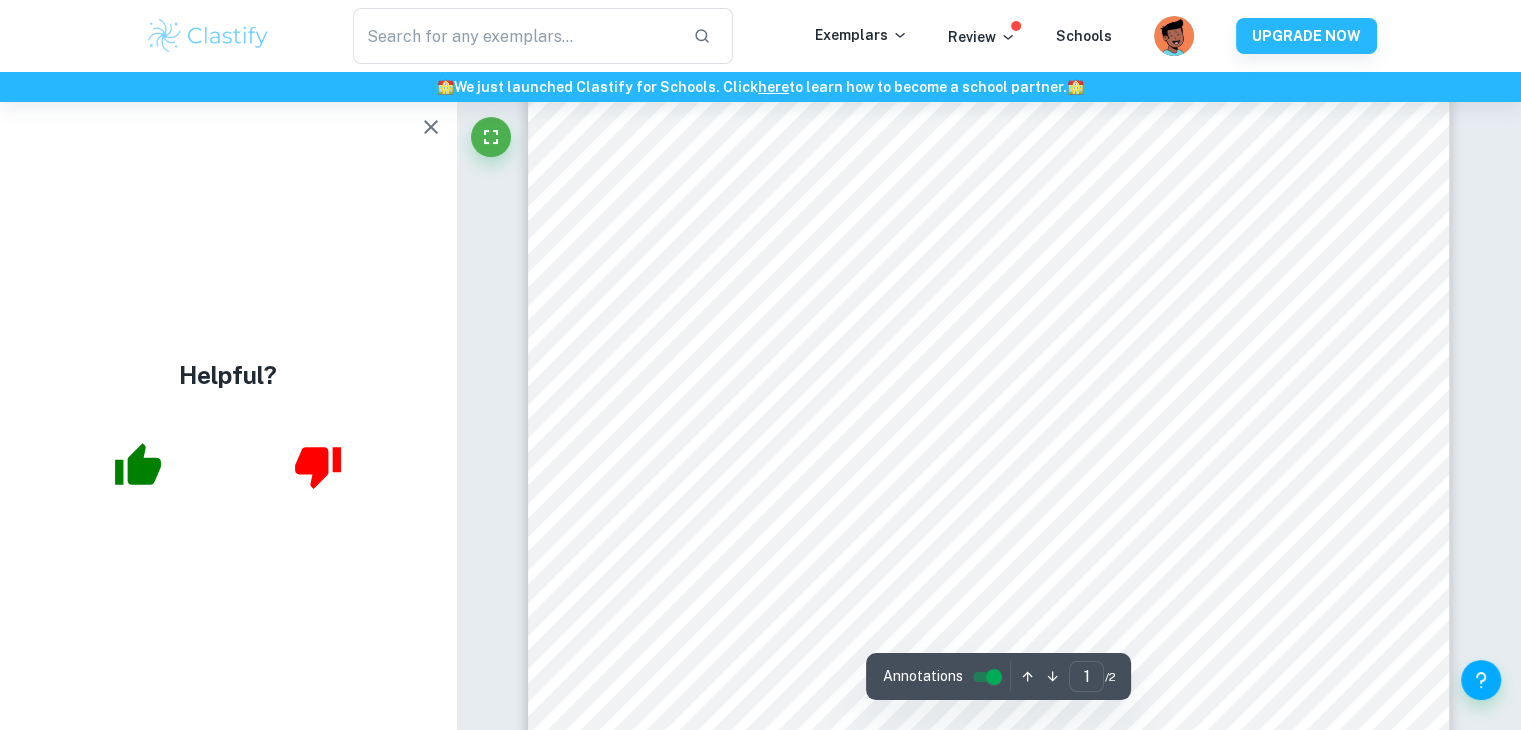 scroll, scrollTop: 276, scrollLeft: 0, axis: vertical 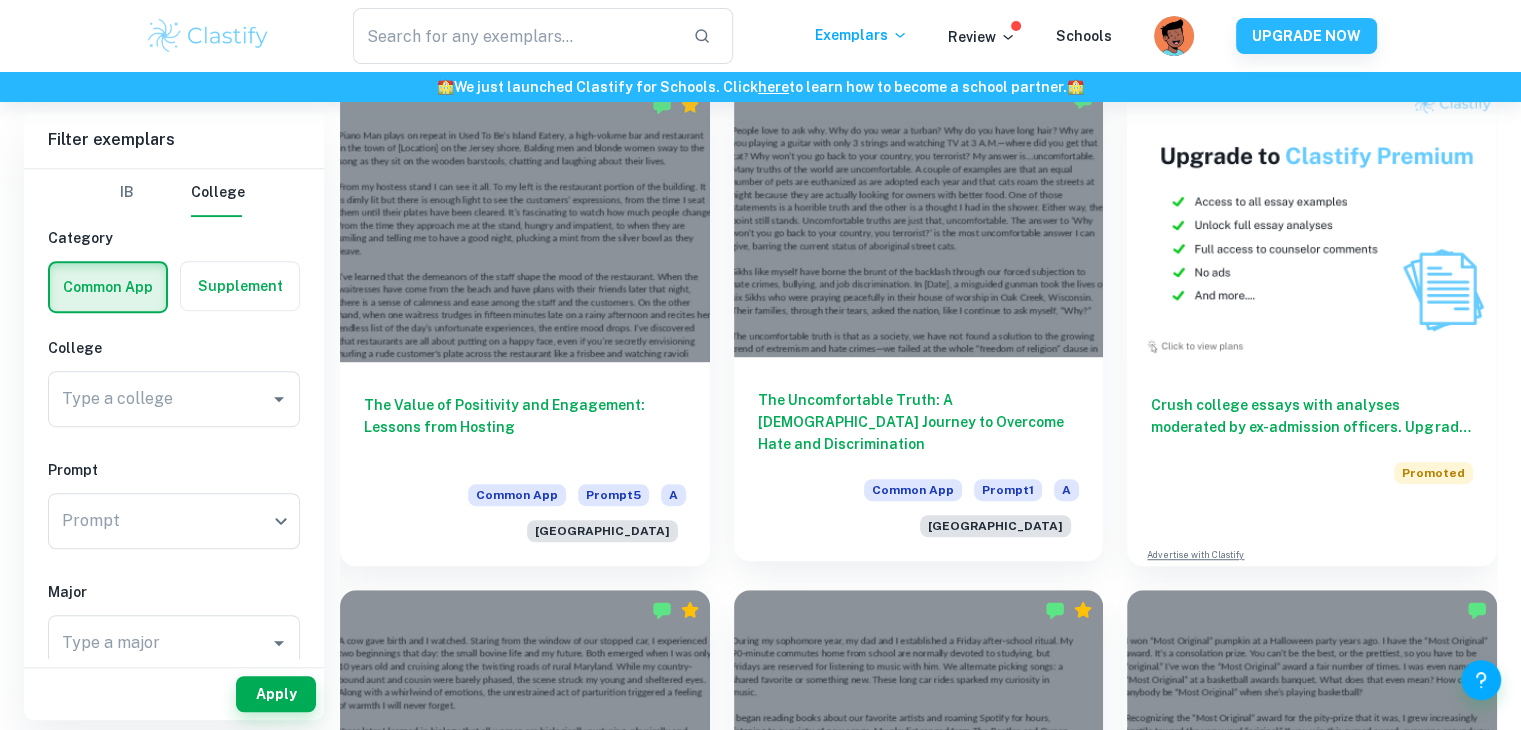 click on "The Uncomfortable Truth: A [DEMOGRAPHIC_DATA] Journey to Overcome Hate and Discrimination" at bounding box center (919, 422) 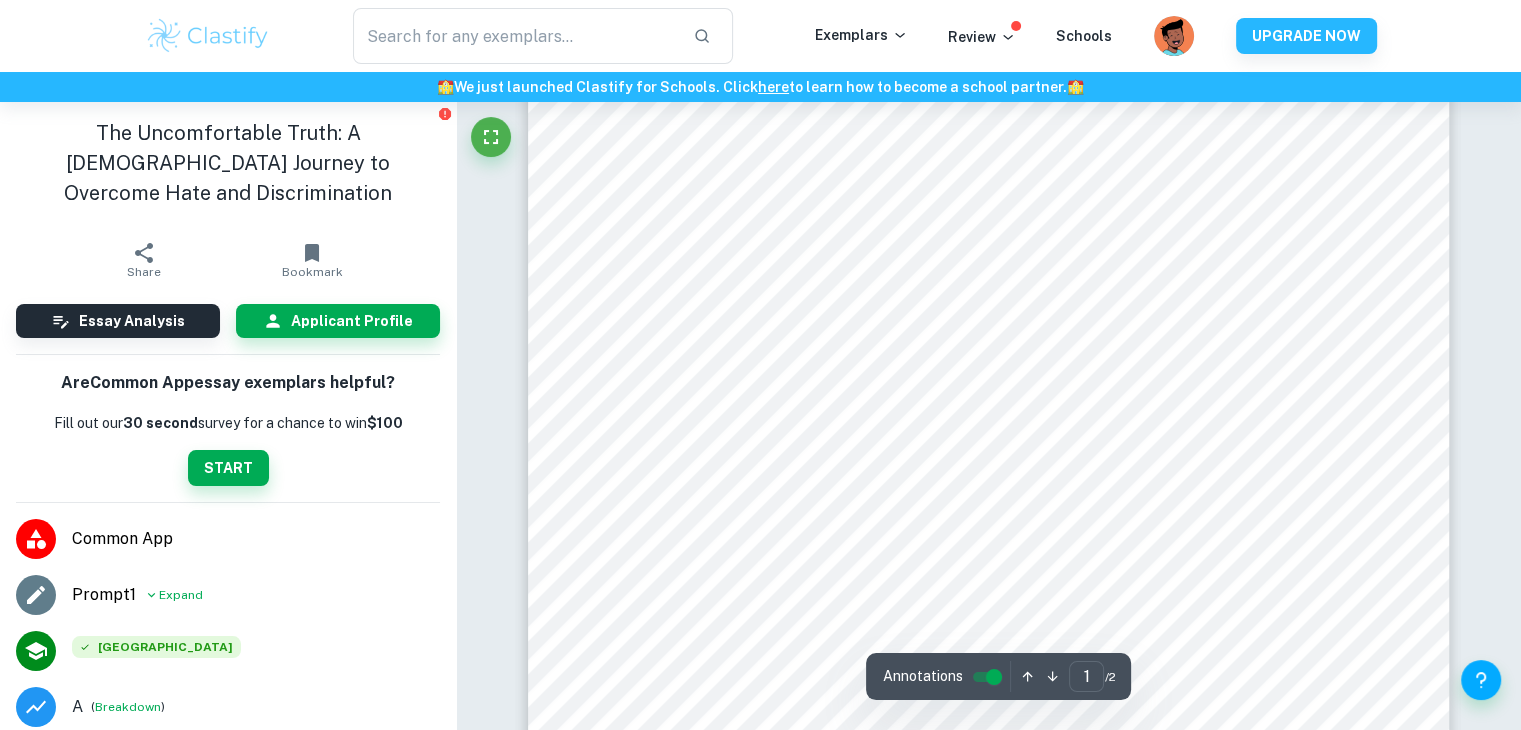 scroll, scrollTop: 0, scrollLeft: 0, axis: both 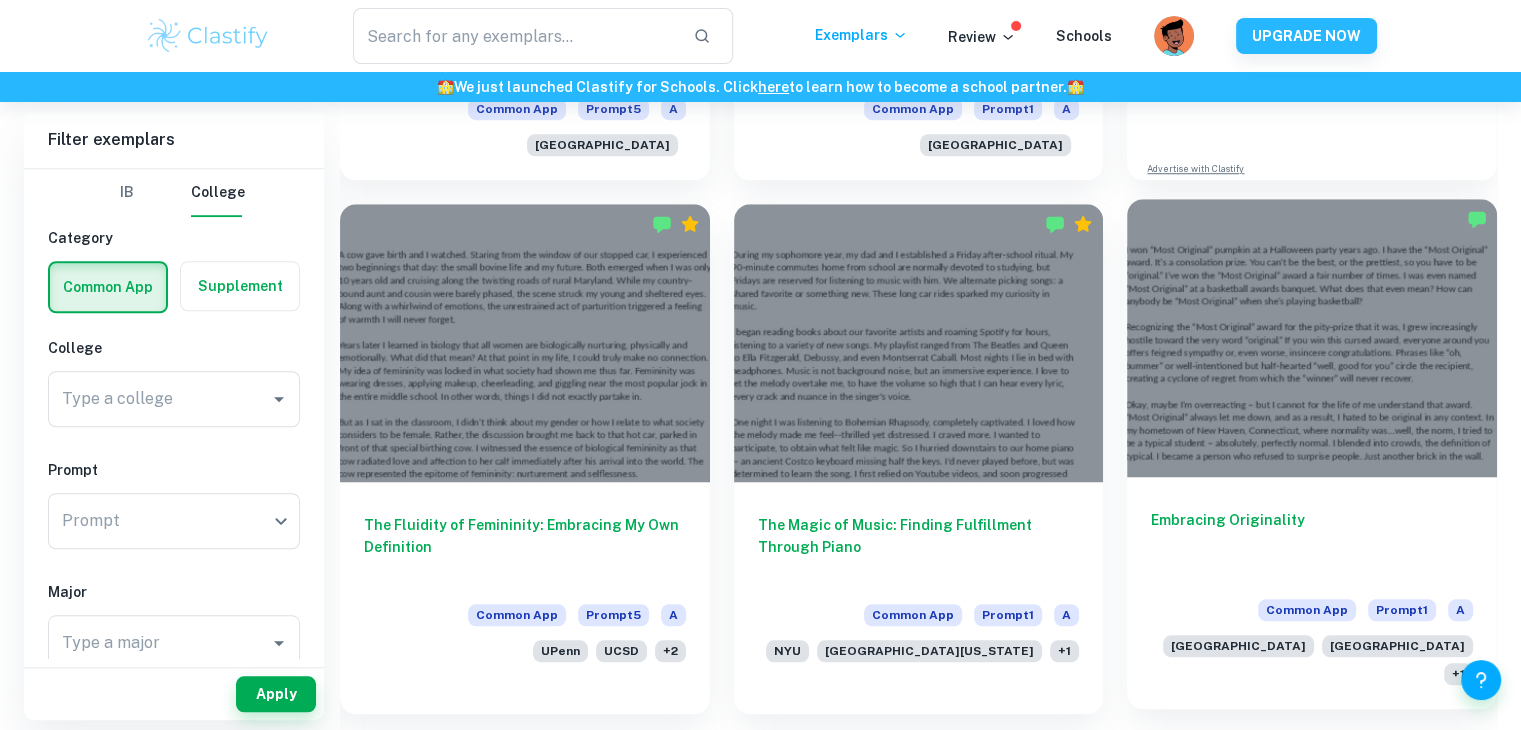 click at bounding box center (1312, 337) 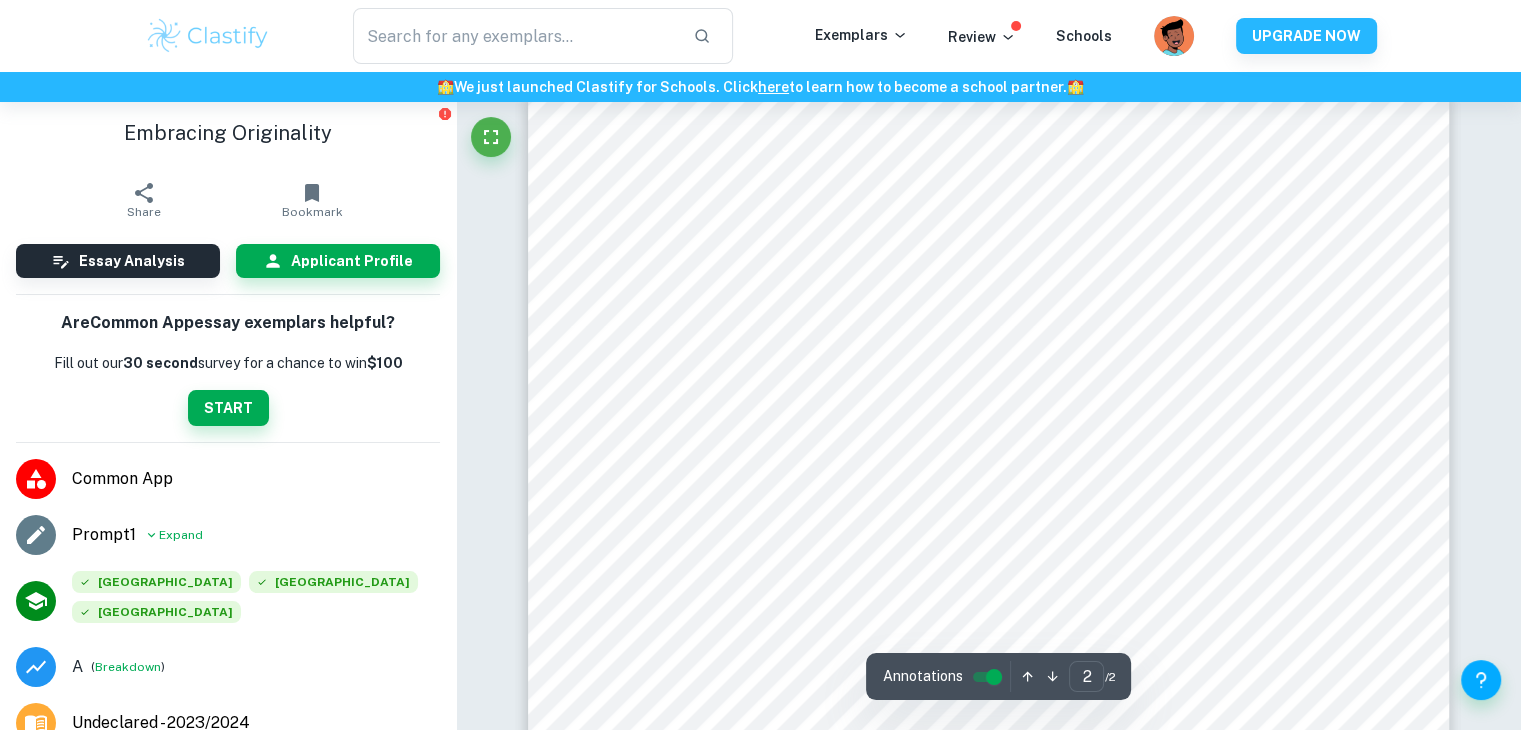 scroll, scrollTop: 1503, scrollLeft: 0, axis: vertical 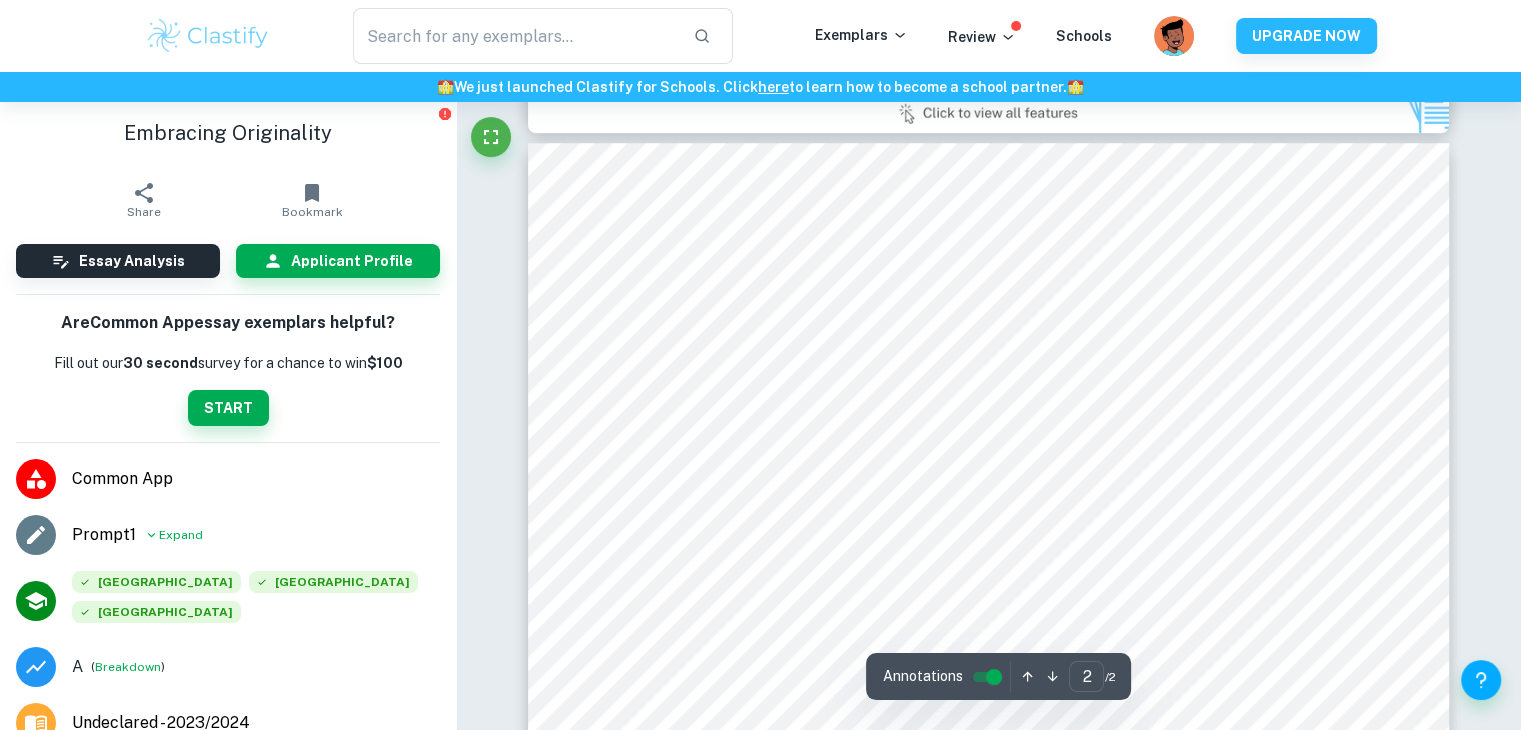 type on "1" 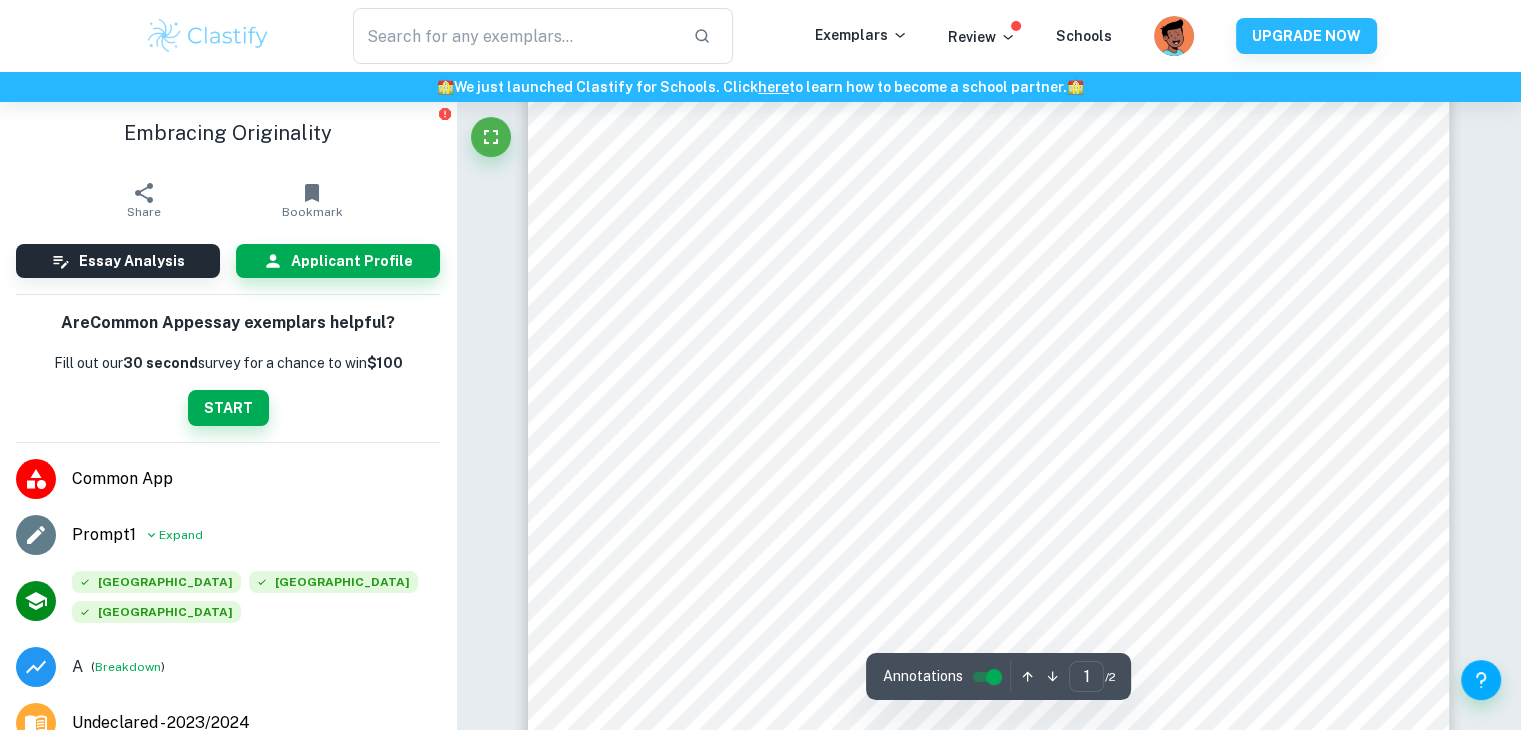 scroll, scrollTop: 100, scrollLeft: 0, axis: vertical 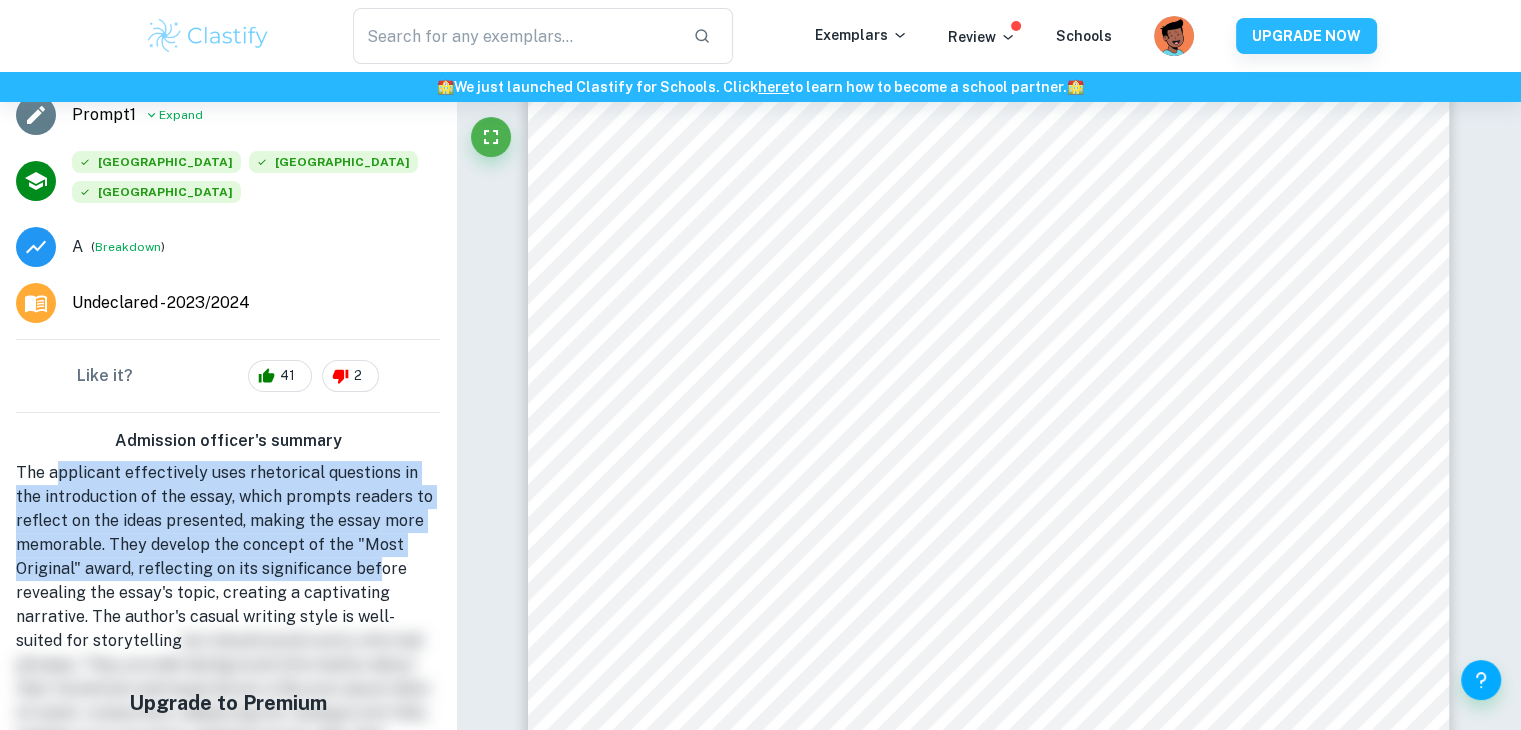 drag, startPoint x: 58, startPoint y: 477, endPoint x: 378, endPoint y: 571, distance: 333.5206 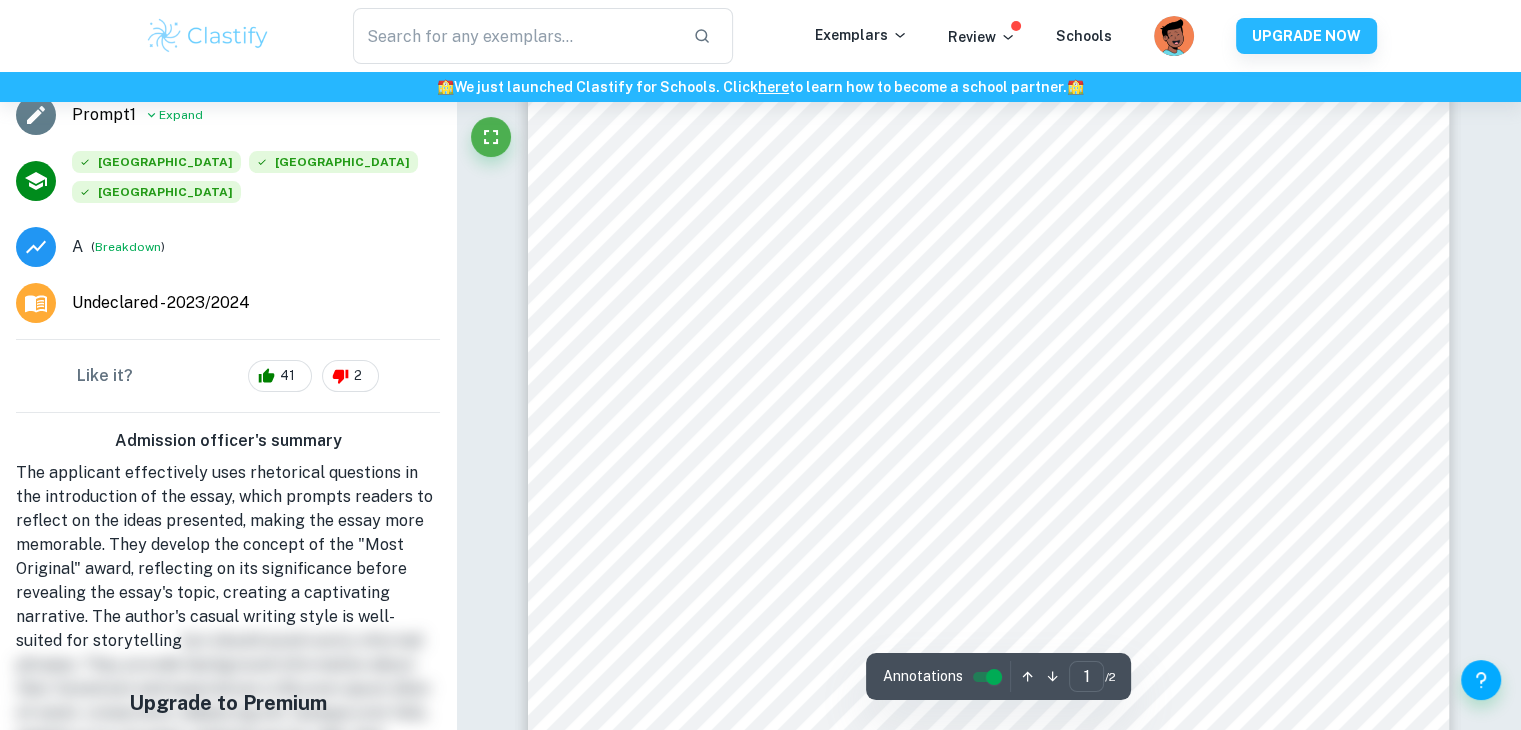 scroll, scrollTop: 0, scrollLeft: 0, axis: both 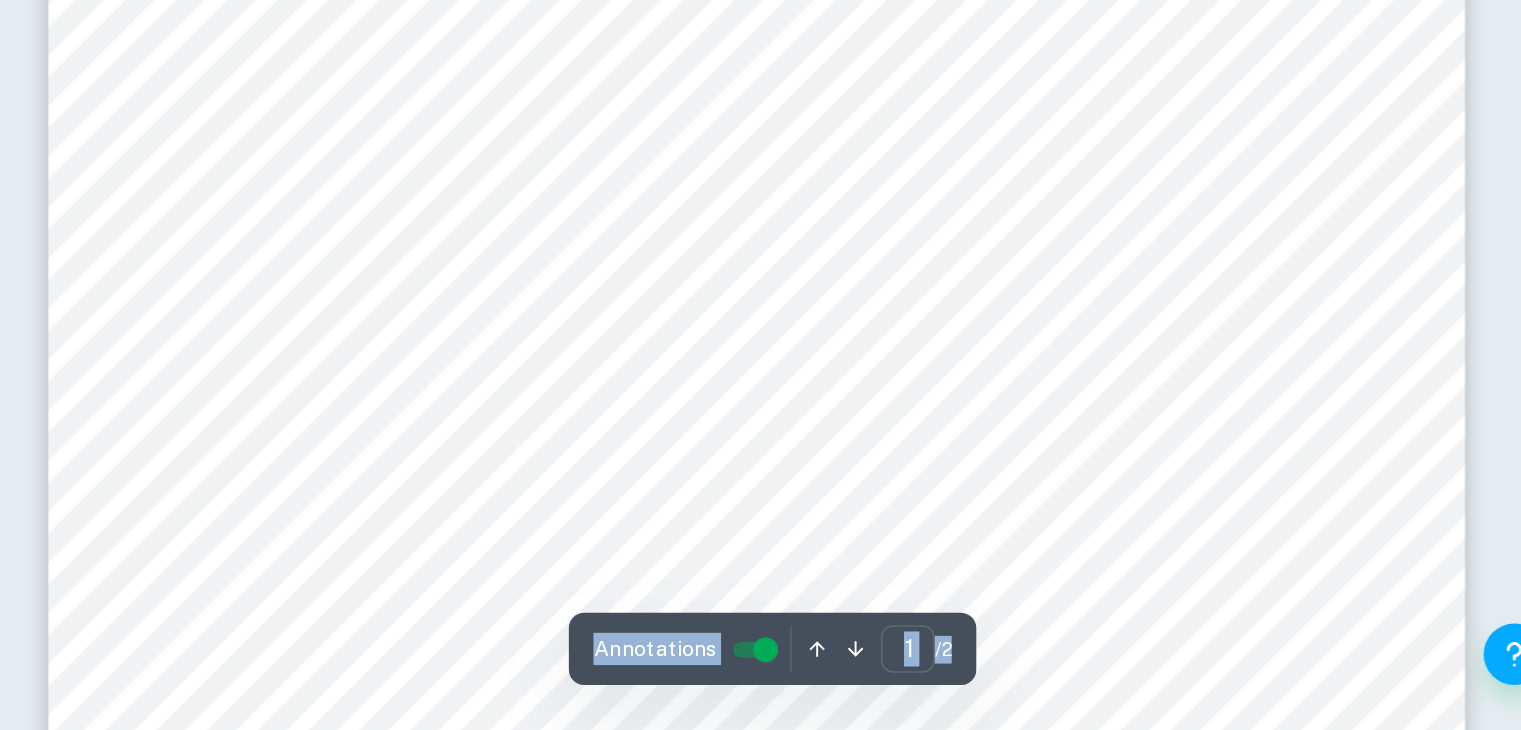 click on "Done well   Comment:  The author talks about being named "the most original" many times in the past. While it does not make much sense to readers at this point, it catches their attention. The introduction is unique and unexpected. In college essays, an introduction should give hints at an essay's topic, but should not give it all away. Done well   Comment:  Using rhetorical questions in the essay, especially in the introduction, is very beneficial. It makes readers reflect on the ideas presented and therefore makes the essay more memorable. Especially, when inserted at the end of the introductory paragraph, rhetorical questions indicate that their analysis or reflection will be the underlying topic of the essay. Done well   Comment: Could be improved   Comment: Unlock access to all   comments with Clastify Premium Upgrade Now   Done well   Comment: Unlock access to all   comments with Clastify Premium Upgrade Now   Done well   Comment: Unlock access to all   comments with Clastify Premium Upgrade Now" at bounding box center [988, 1389] 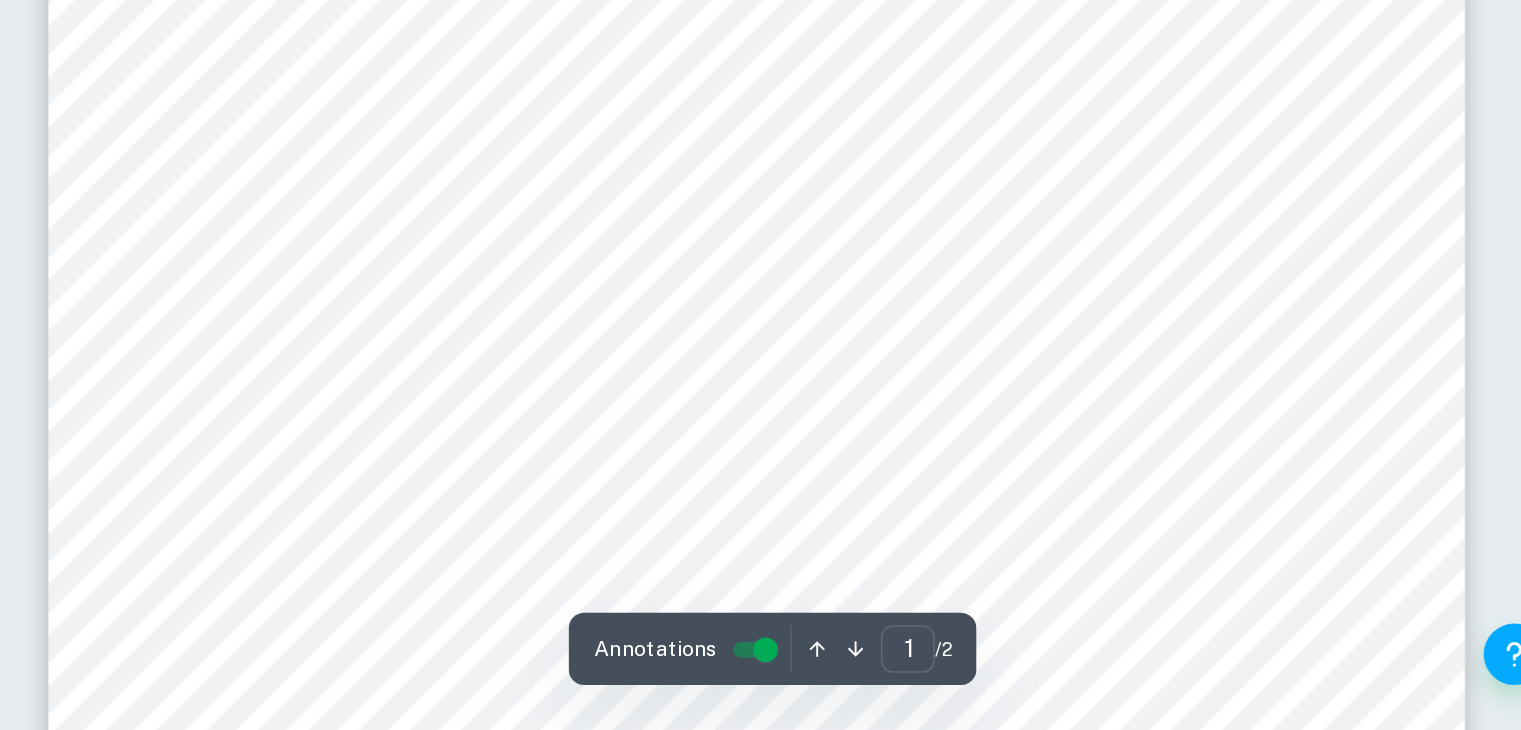 click on "Done well   Comment:  The author talks about being named "the most original" many times in the past. While it does not make much sense to readers at this point, it catches their attention. The introduction is unique and unexpected. In college essays, an introduction should give hints at an essay's topic, but should not give it all away. Done well   Comment:  Using rhetorical questions in the essay, especially in the introduction, is very beneficial. It makes readers reflect on the ideas presented and therefore makes the essay more memorable. Especially, when inserted at the end of the introductory paragraph, rhetorical questions indicate that their analysis or reflection will be the underlying topic of the essay. Done well   Comment: Could be improved   Comment: Unlock access to all   comments with Clastify Premium Upgrade Now   Done well   Comment: Unlock access to all   comments with Clastify Premium Upgrade Now   Done well   Comment: Unlock access to all   comments with Clastify Premium Upgrade Now" at bounding box center (988, 1389) 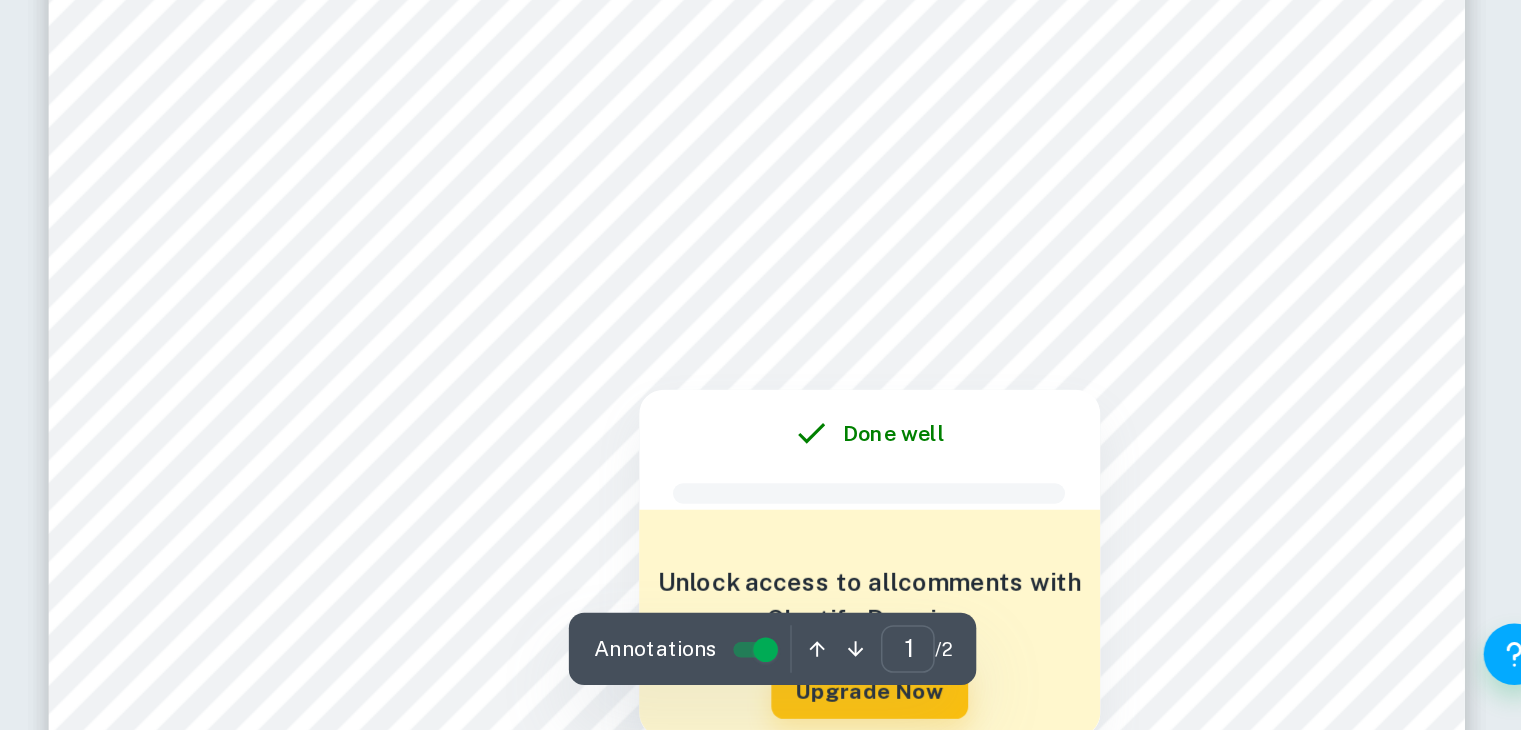 click at bounding box center [982, 466] 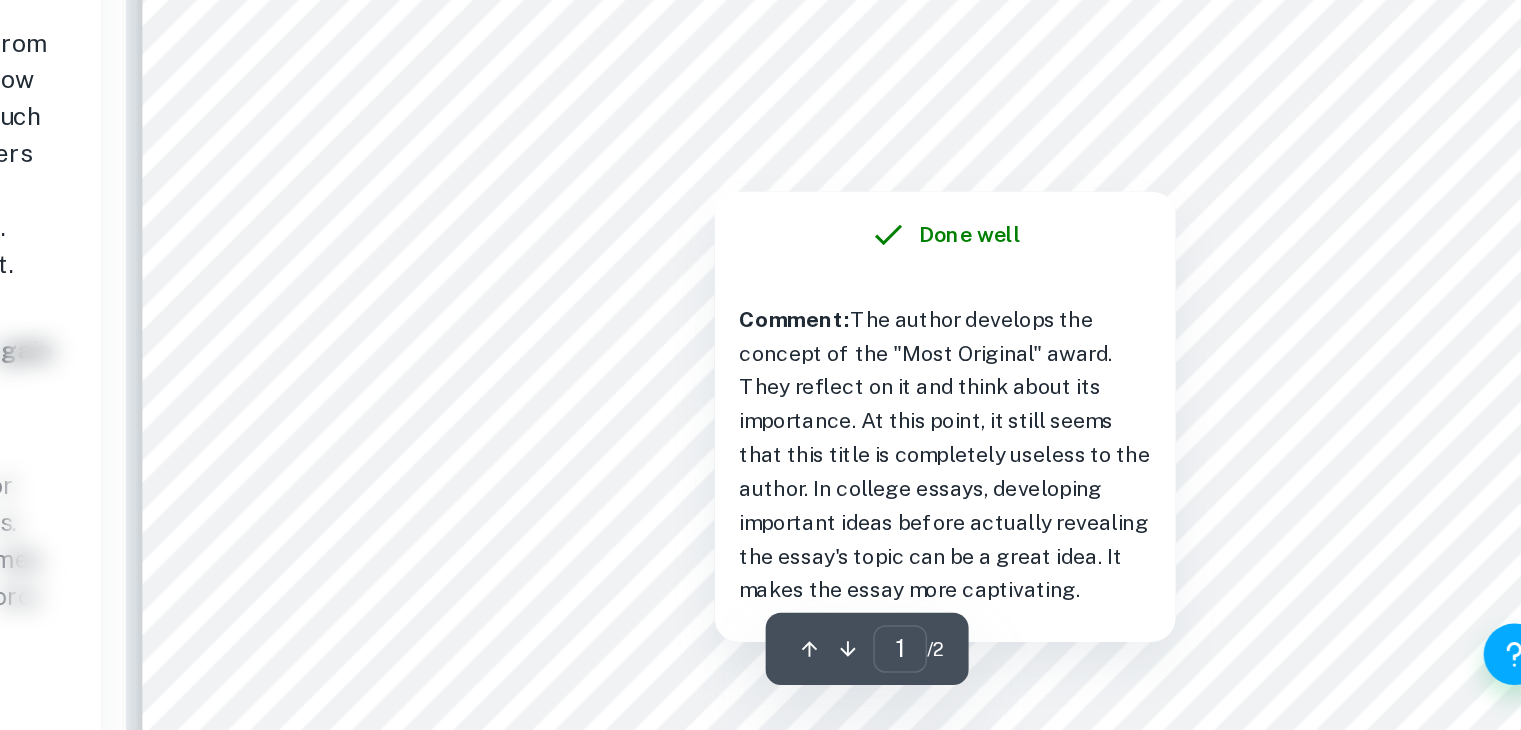 scroll, scrollTop: 113, scrollLeft: 0, axis: vertical 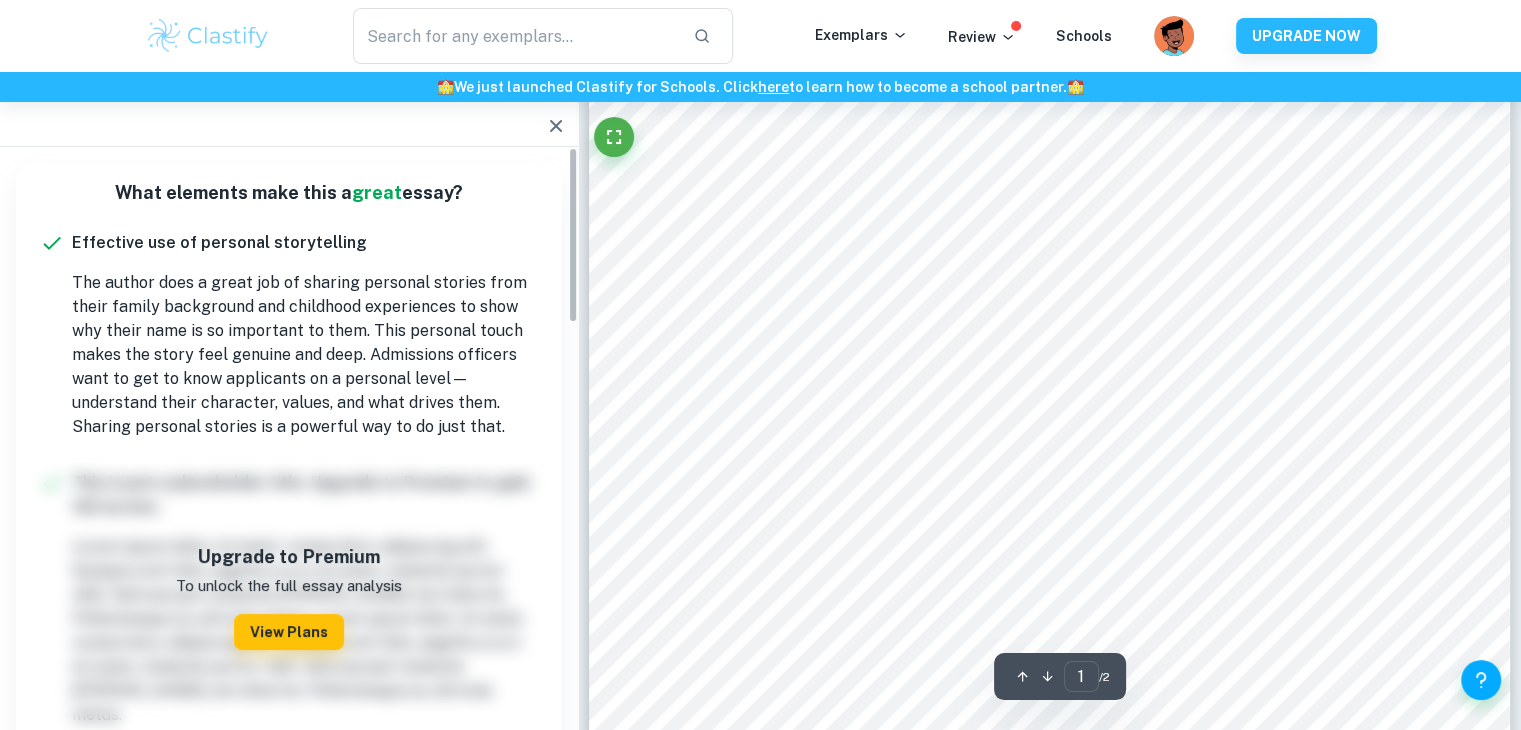 click on "What elements make this a  great  essay? Effective use of personal storytelling  The author does a great job of sharing personal stories from their family background and childhood experiences to show why their name is so important to them. This personal touch makes the story feel genuine and deep. Admissions officers want to get to know applicants on a personal level—understand their character, values, and what drives them. Sharing personal stories is a powerful way to do just that. This is just a placeholder title. Upgrade to Premium to gain full access. Lorem ipsum dolor sit amet, consectetur adipiscing elit. Quisque erat felis, sagittis a orci sit amet, molestie auctor nibh. Sed suscipit molestie [PERSON_NAME] non lobortis. Pellentesque eu ultricies metus. Lorem ipsum dolor sit amet, consectetur adipiscing elit. Quisque erat felis, sagittis a orci sit amet, molestie auctor nibh. Sed suscipit molestie [PERSON_NAME] non lobortis. Pellentesque eu ultricies metus.   Upgrade to Premium To unlock the full essay analysis   $100" at bounding box center [289, 1168] 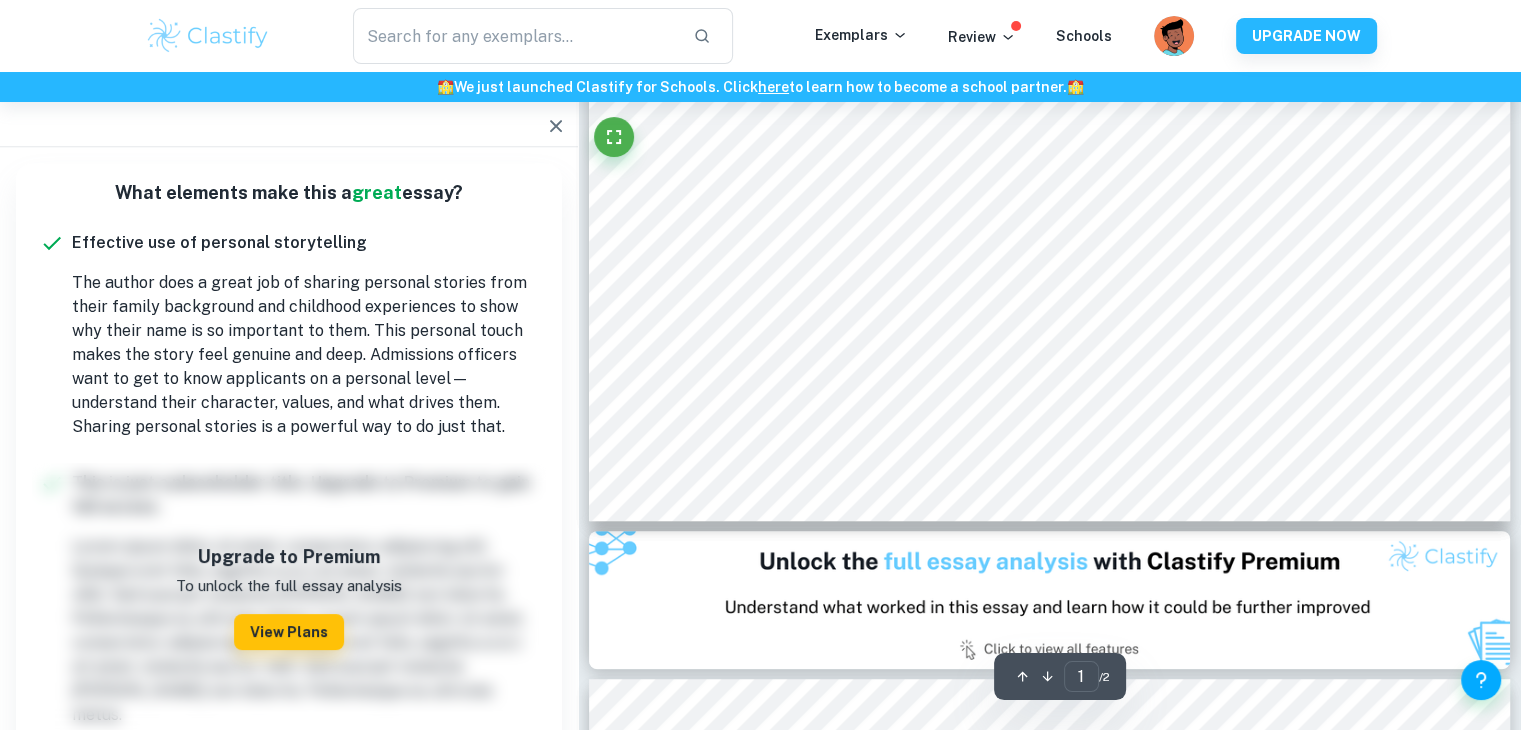 scroll, scrollTop: 1044, scrollLeft: 0, axis: vertical 